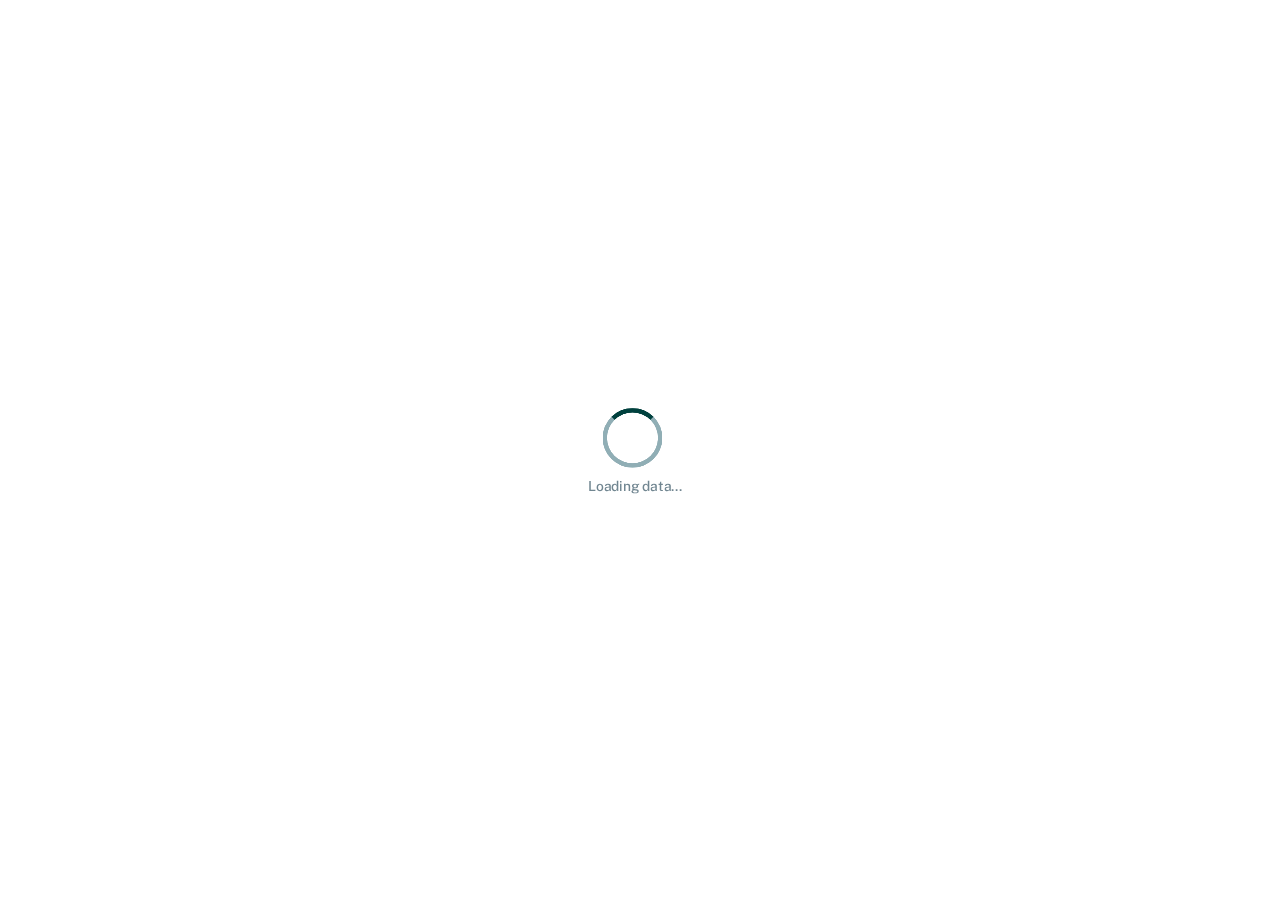 scroll, scrollTop: 0, scrollLeft: 0, axis: both 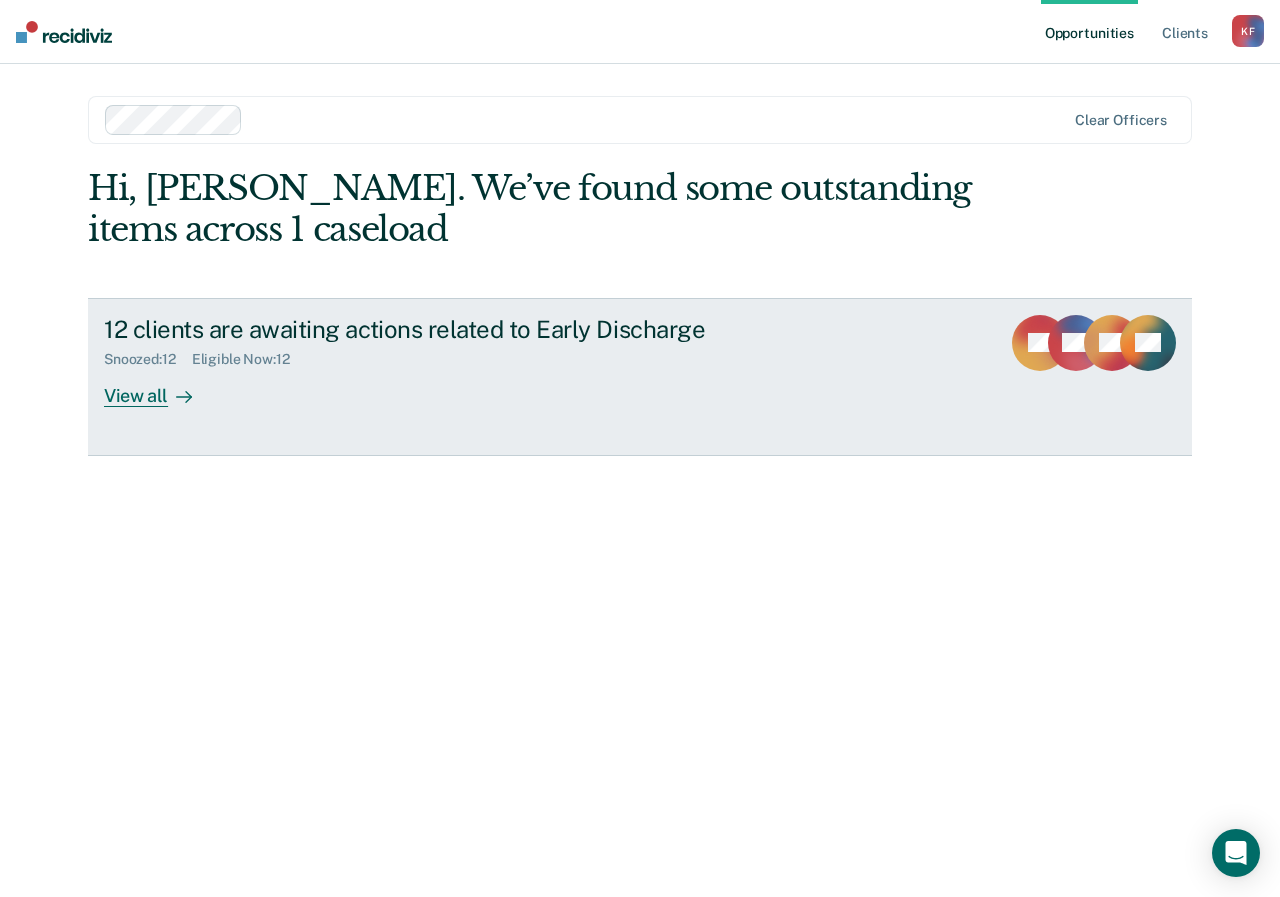 click on "View all" at bounding box center [160, 387] 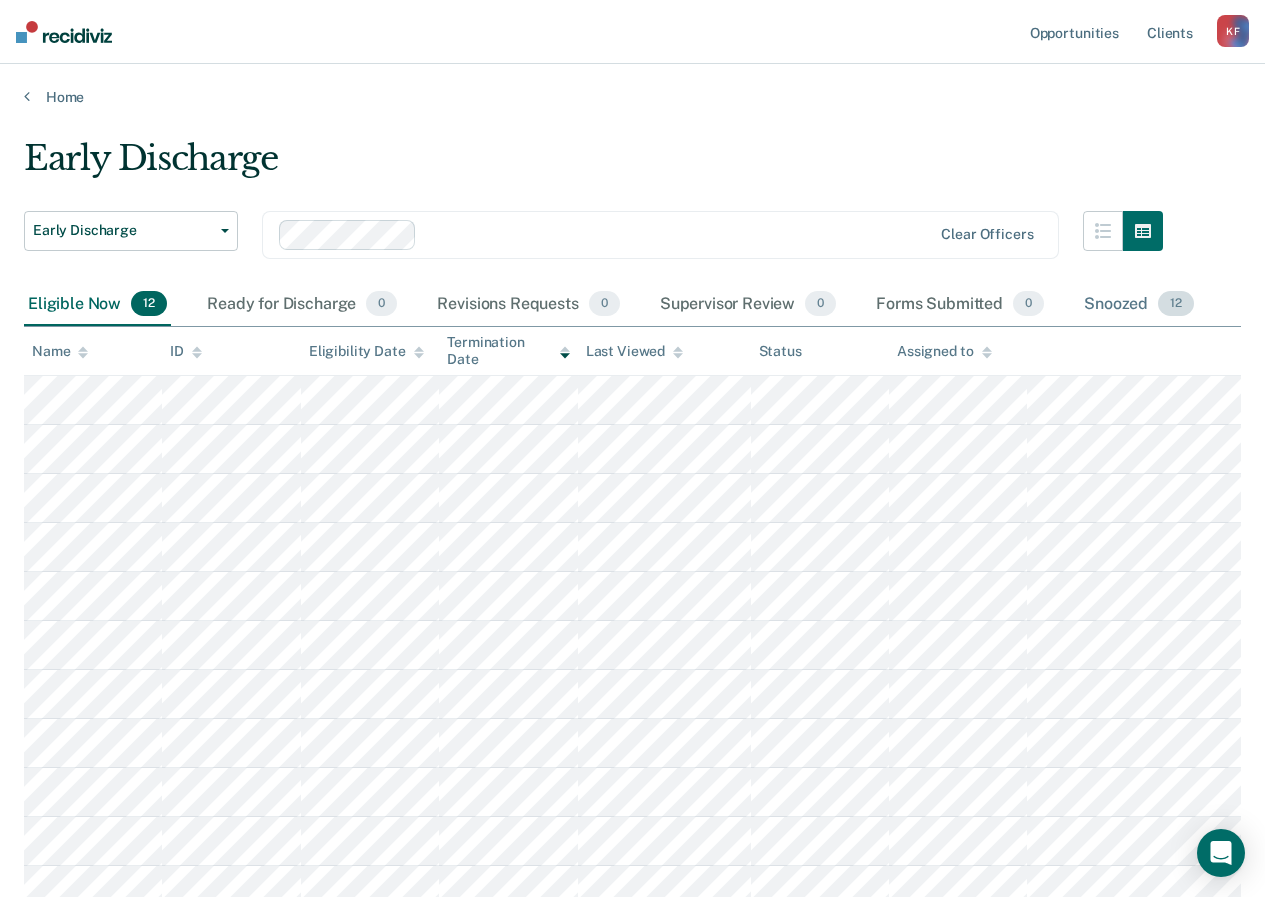 click on "Snoozed 12" at bounding box center (1139, 305) 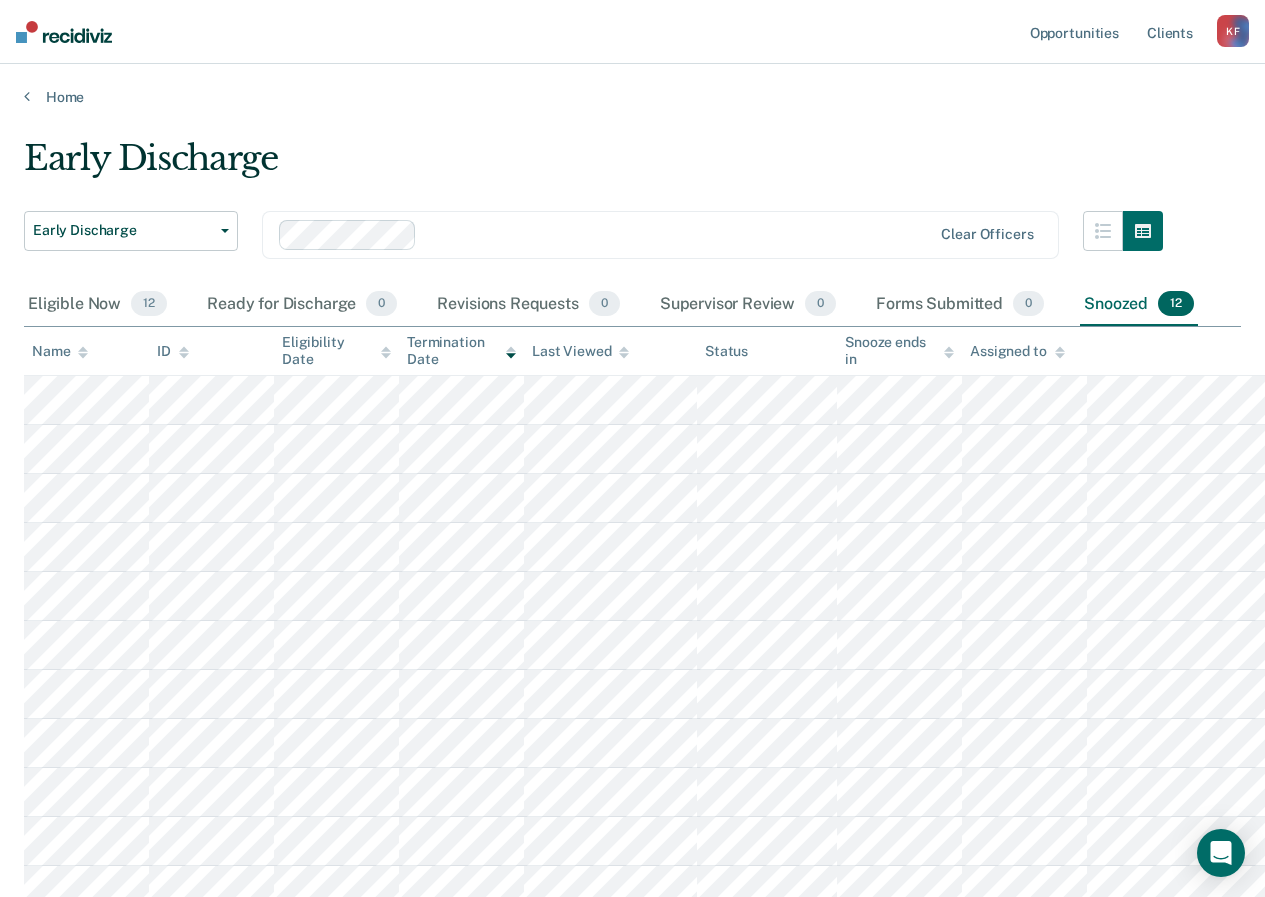 scroll, scrollTop: 211, scrollLeft: 0, axis: vertical 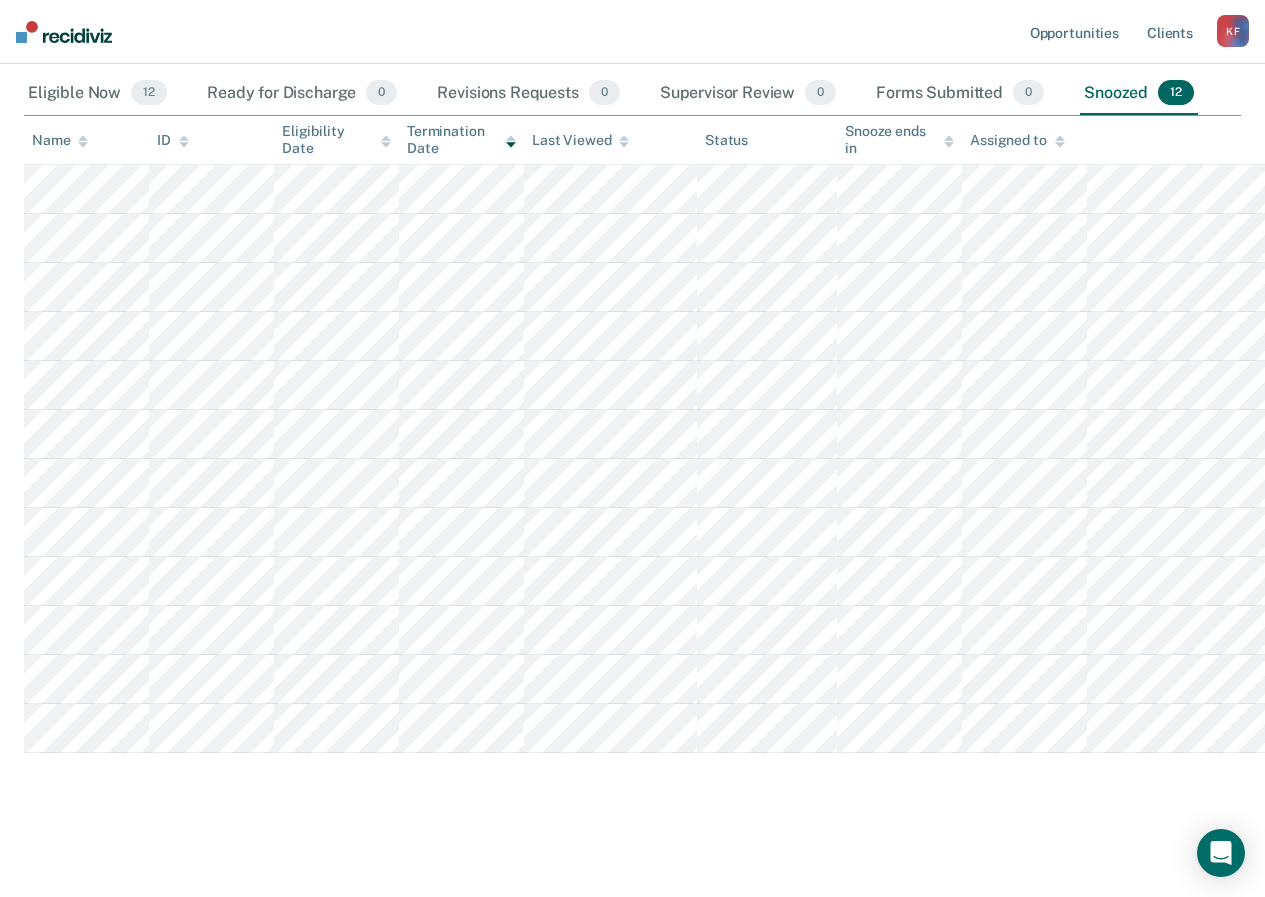 click at bounding box center (650, 459) 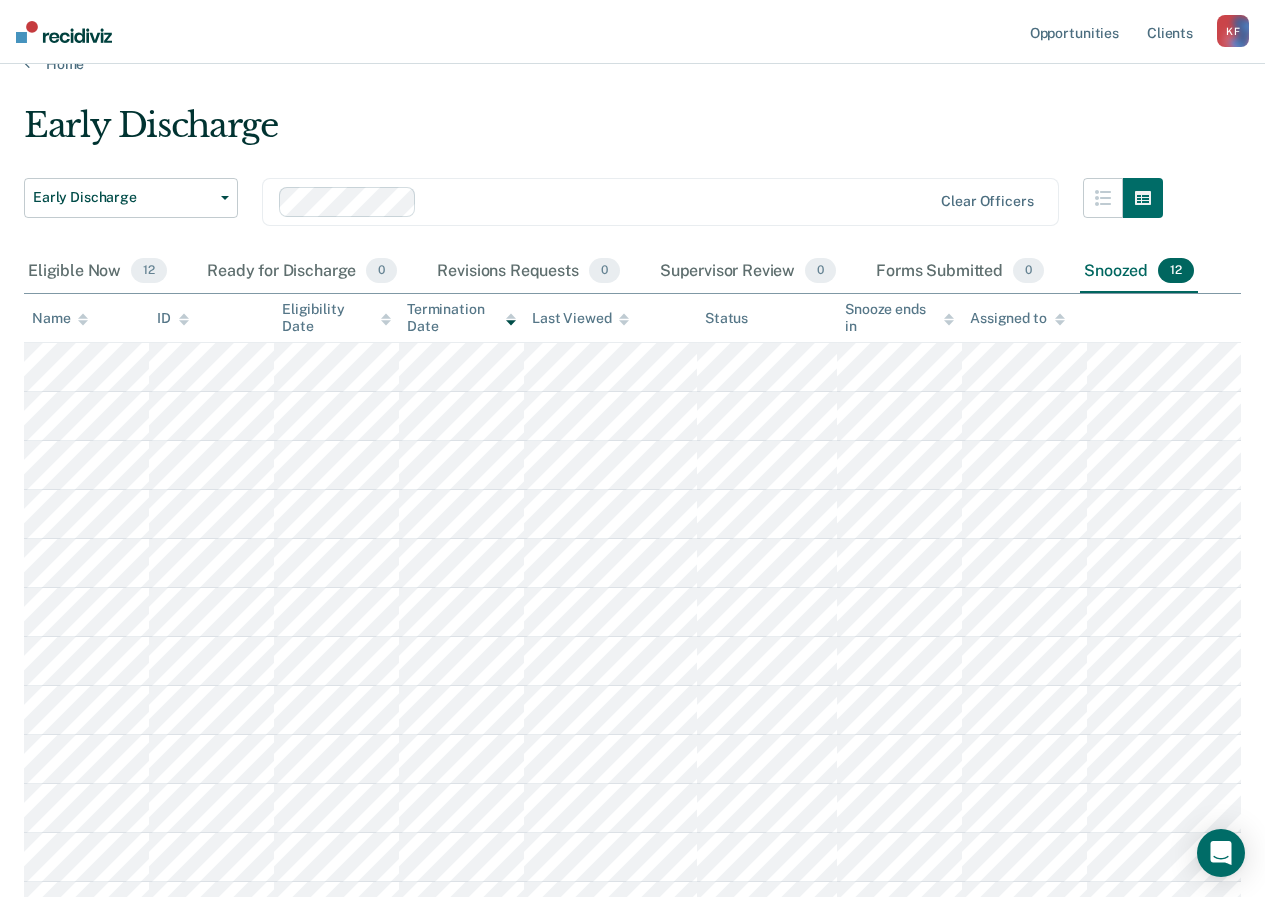 scroll, scrollTop: 0, scrollLeft: 0, axis: both 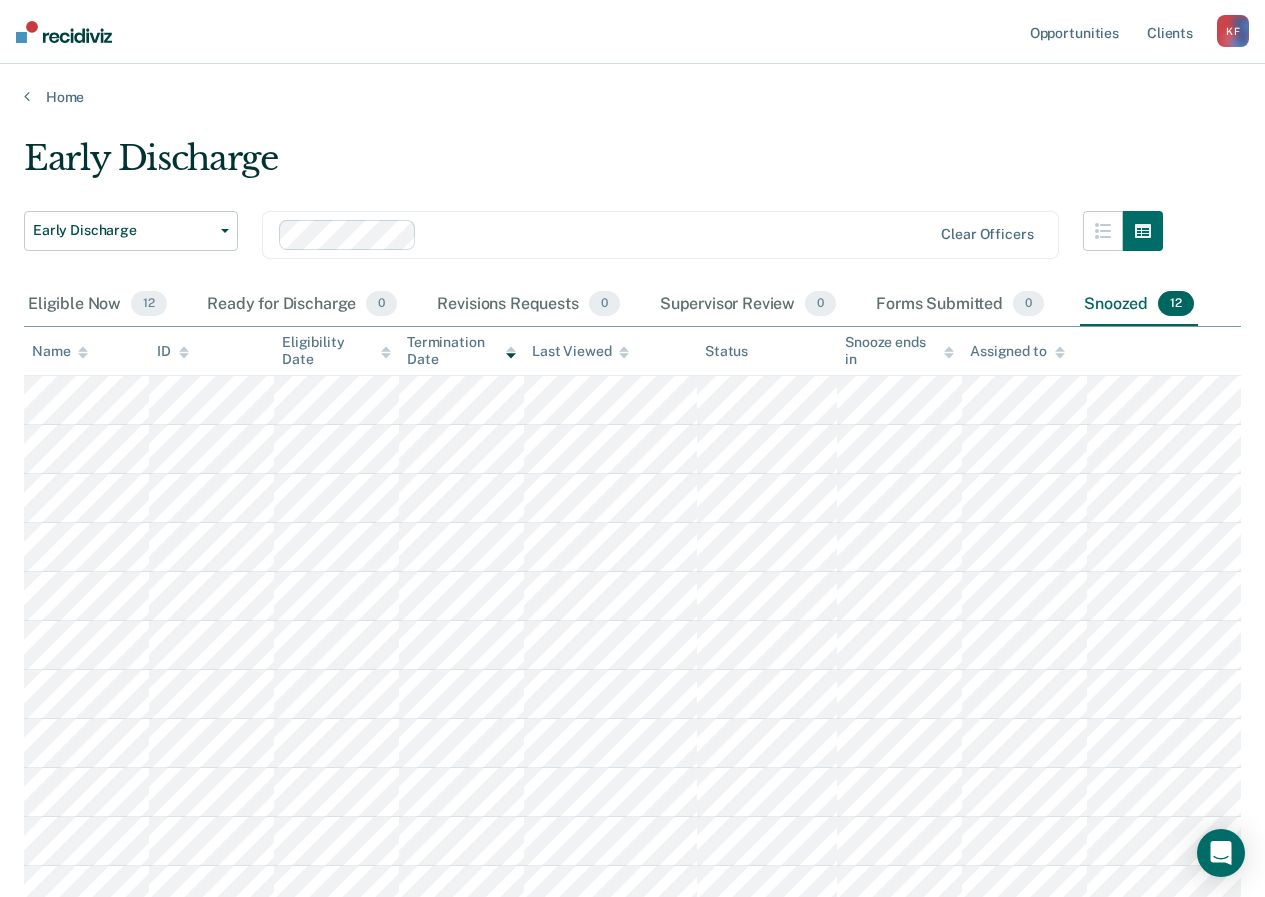 click on "Early Discharge   Early Discharge Early Discharge Clear   officers Eligible Now 12 Ready for Discharge 0 Revisions Requests 0 Supervisor Review 0 Forms Submitted 0 Snoozed 12
To pick up a draggable item, press the space bar.
While dragging, use the arrow keys to move the item.
Press space again to drop the item in its new position, or press escape to cancel.
Name ID Eligibility Date Termination Date Last Viewed Status Snooze ends in Assigned to" at bounding box center [632, 604] 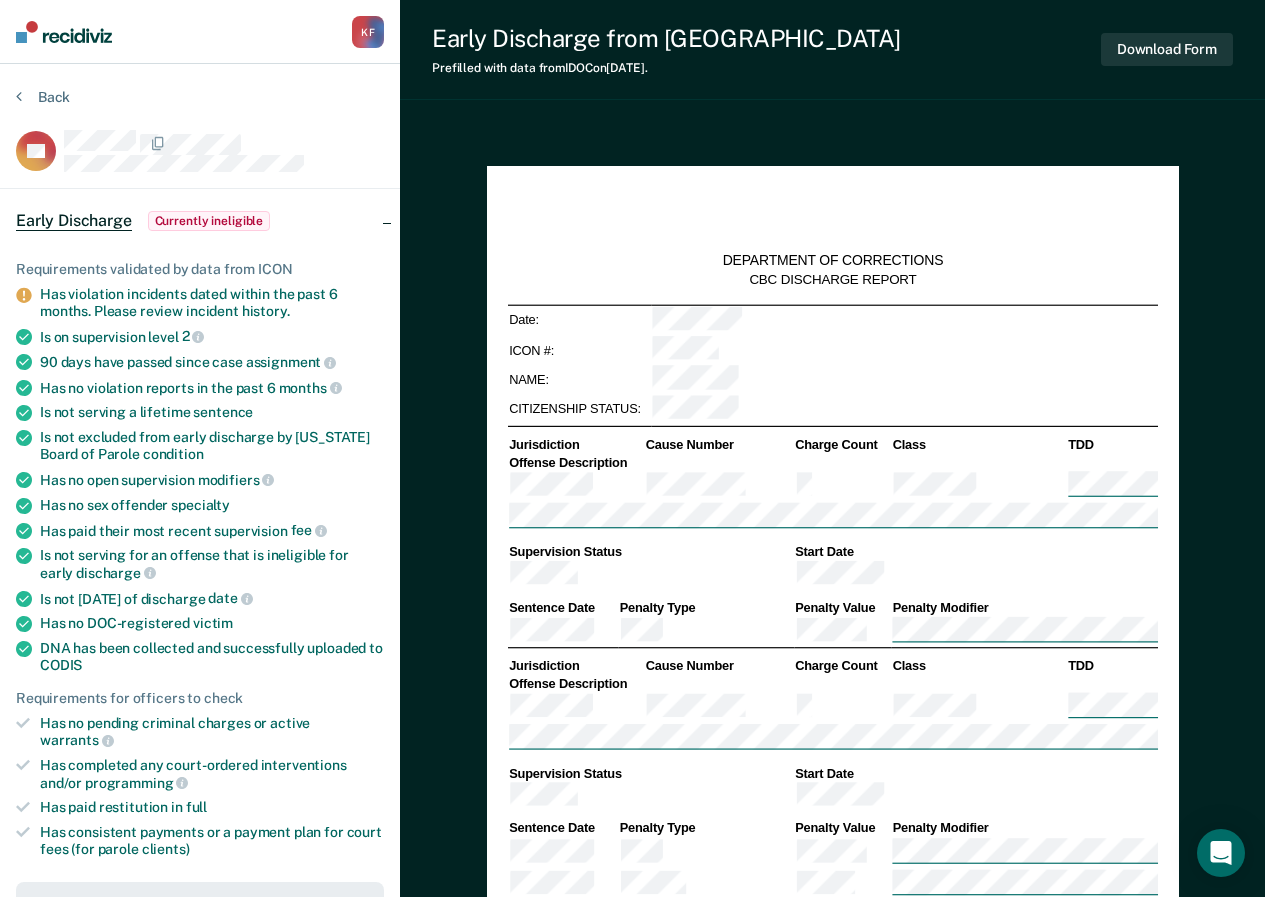 drag, startPoint x: 1264, startPoint y: 173, endPoint x: 1265, endPoint y: 217, distance: 44.011364 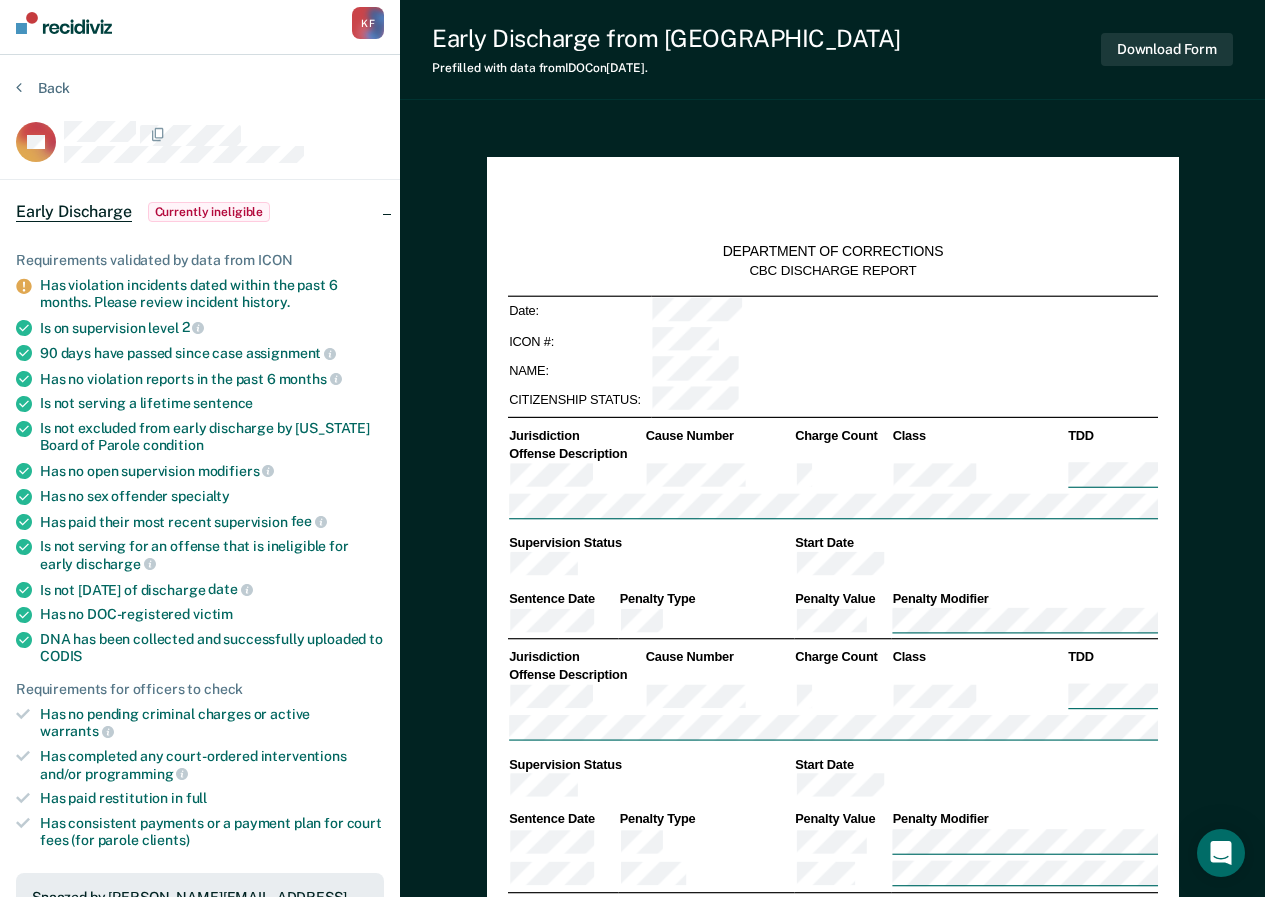 scroll, scrollTop: 0, scrollLeft: 0, axis: both 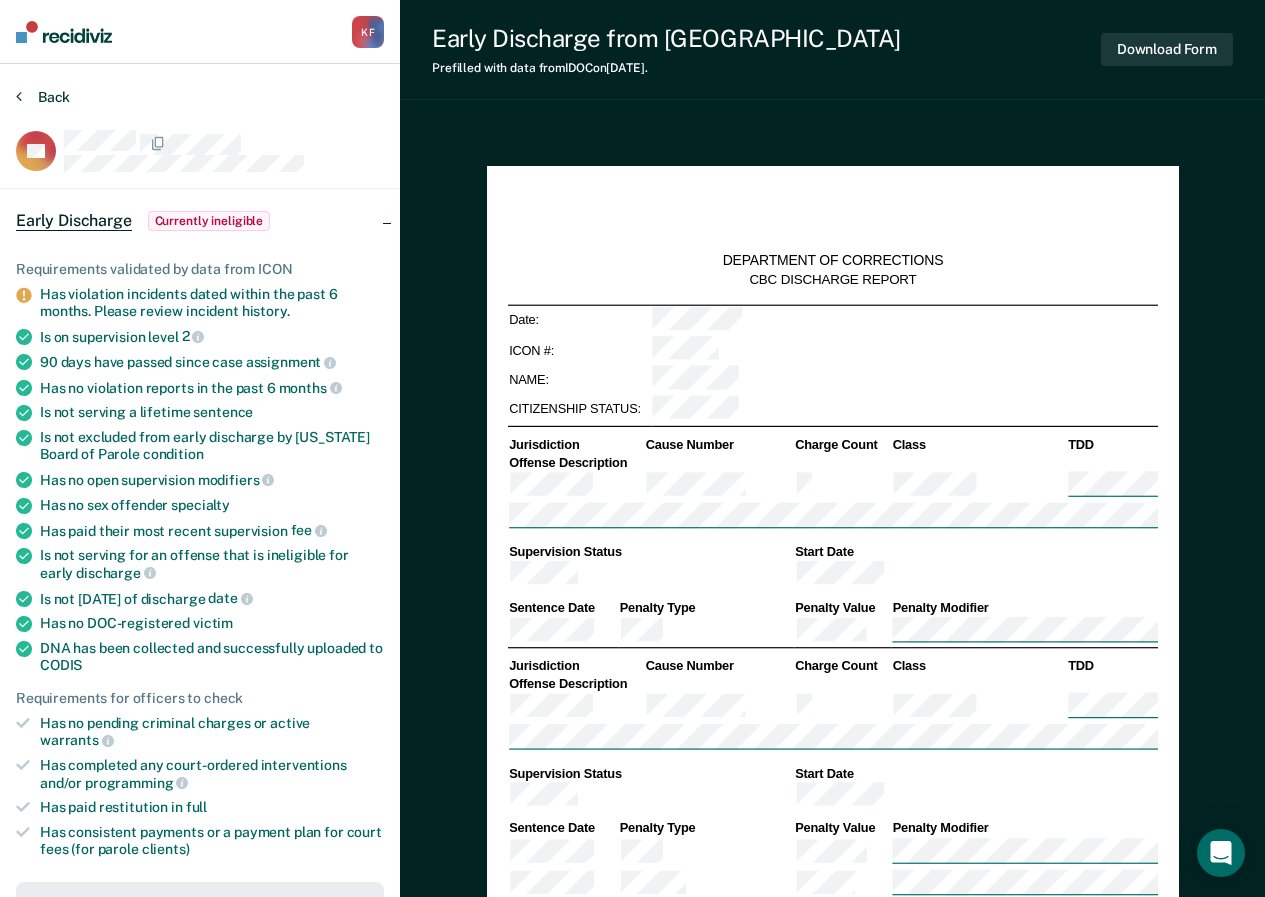 click on "Back" at bounding box center (43, 97) 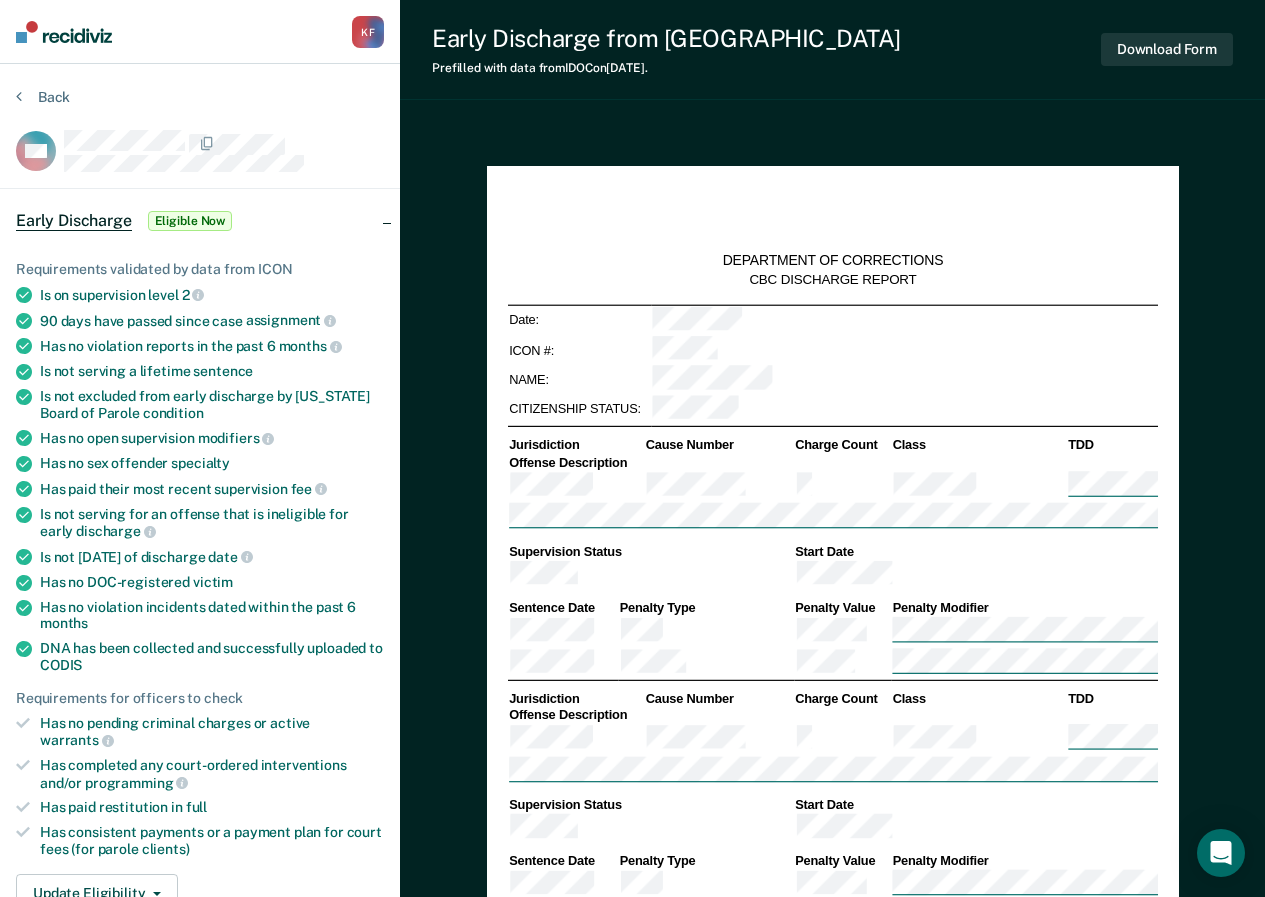 type on "x" 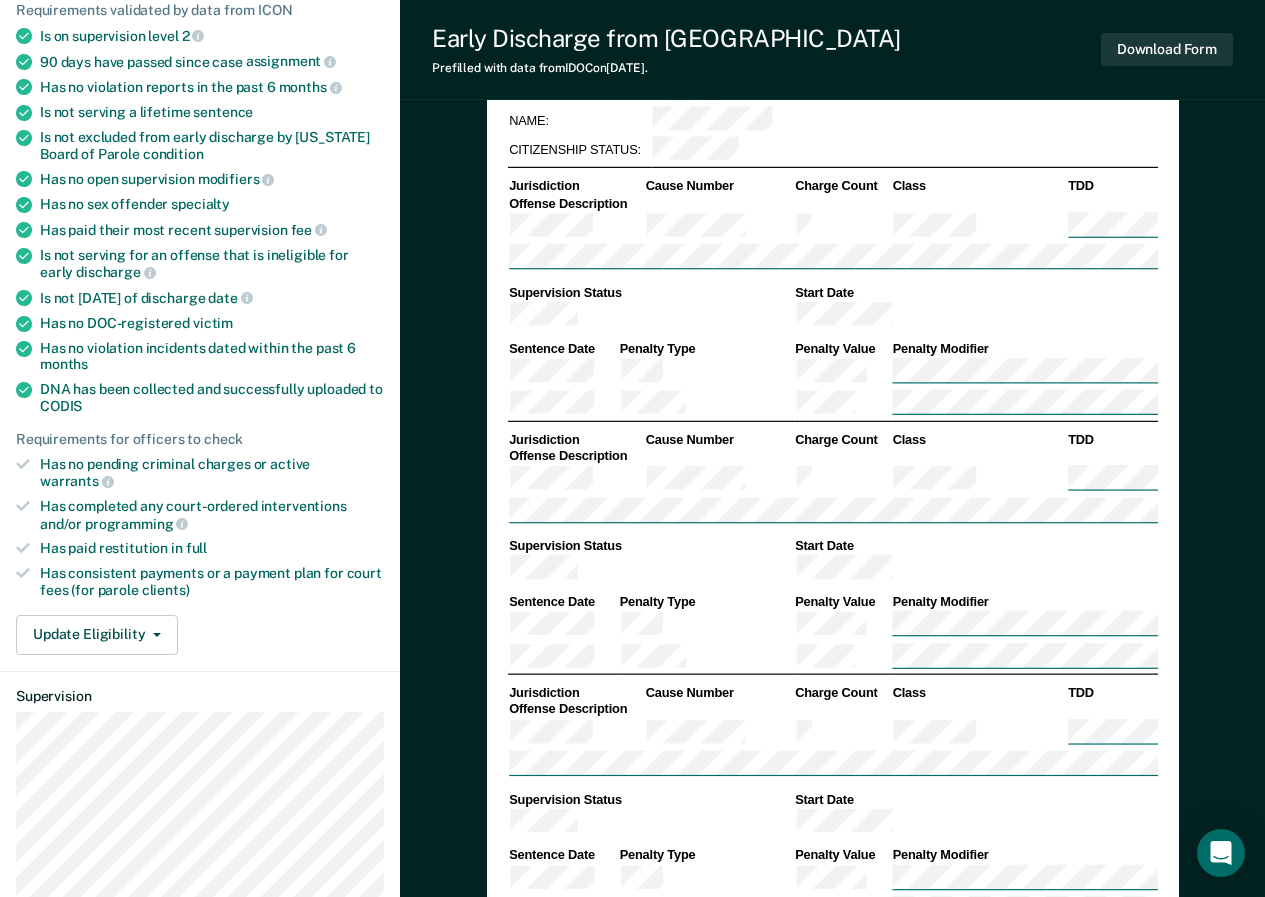 scroll, scrollTop: 262, scrollLeft: 0, axis: vertical 